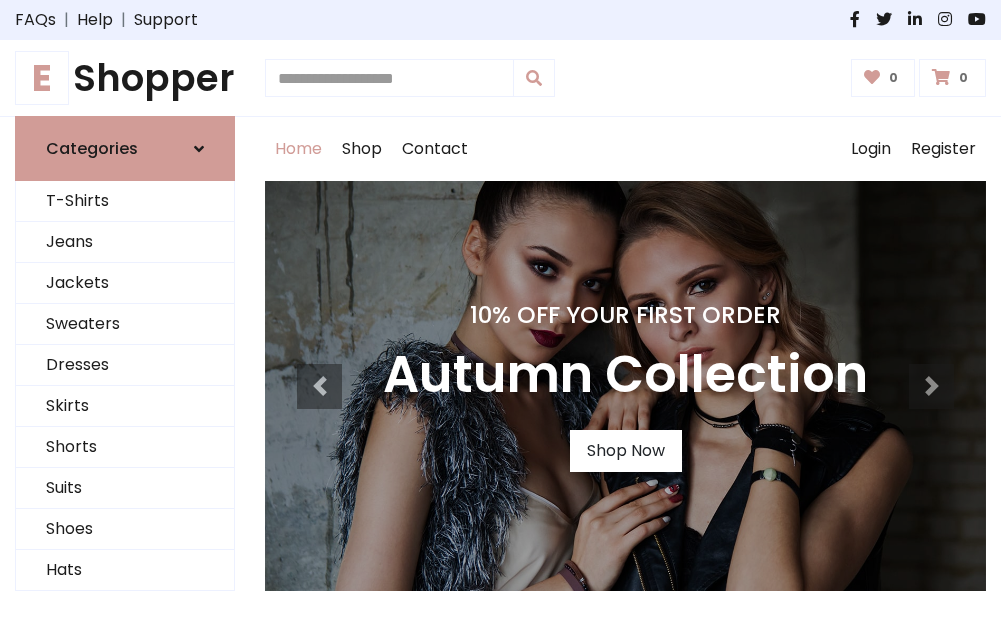 scroll, scrollTop: 0, scrollLeft: 0, axis: both 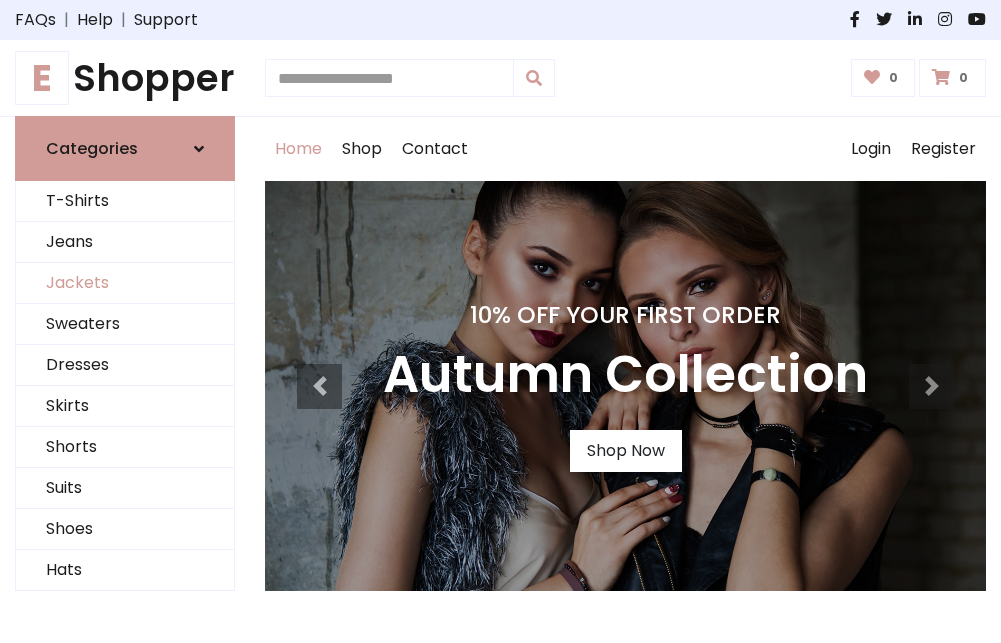 click on "Jackets" at bounding box center [125, 283] 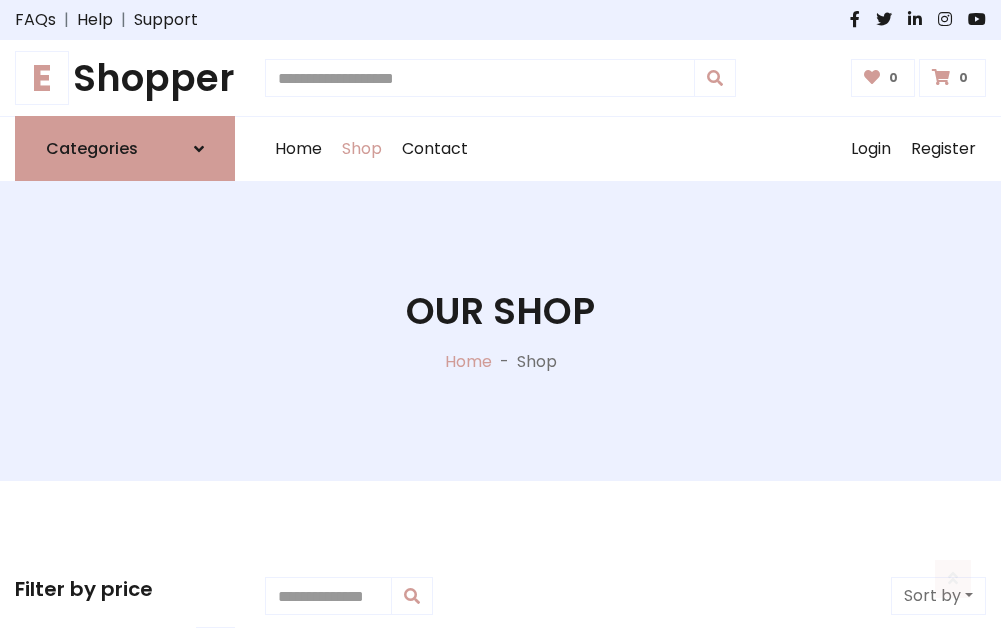 scroll, scrollTop: 904, scrollLeft: 0, axis: vertical 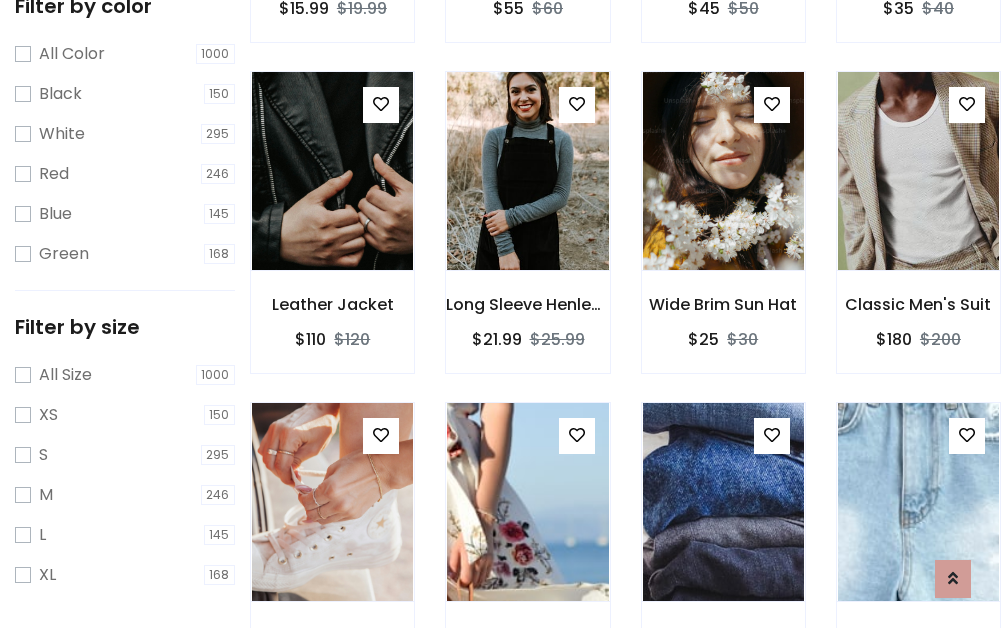 click at bounding box center (332, -161) 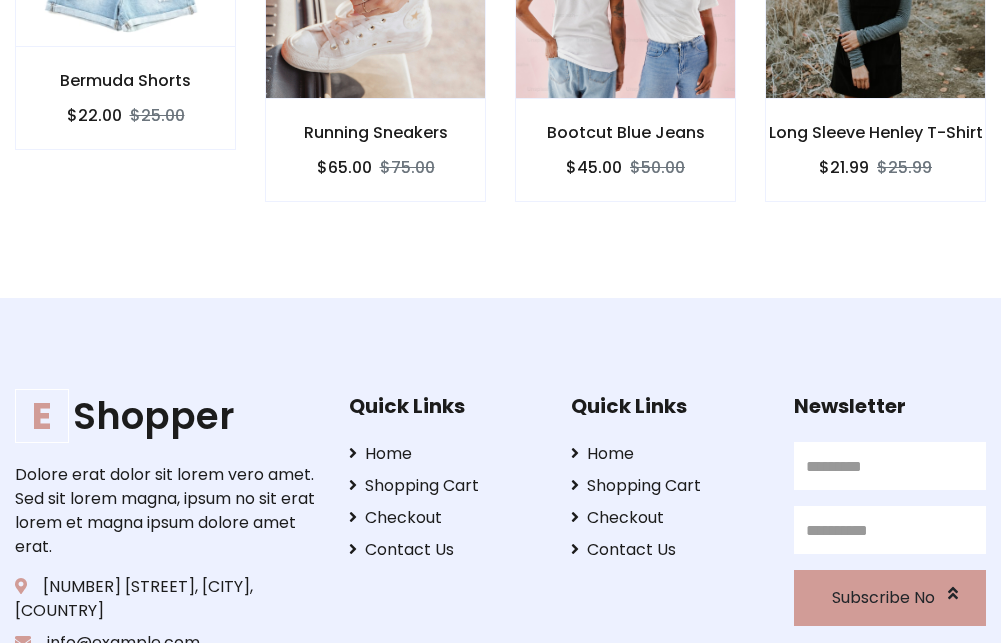 scroll, scrollTop: 0, scrollLeft: 0, axis: both 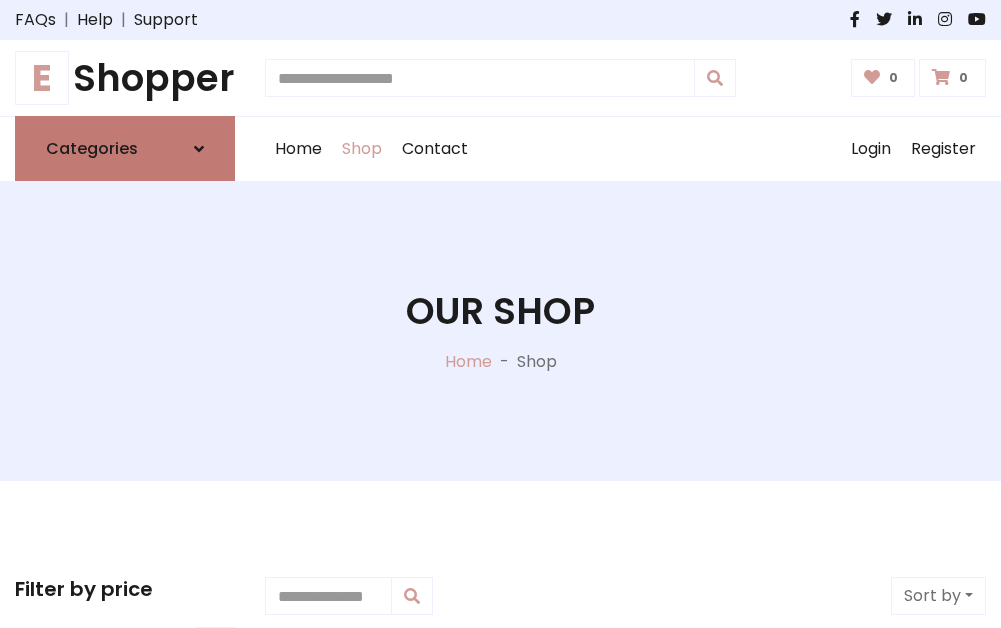 click on "Categories" at bounding box center (92, 148) 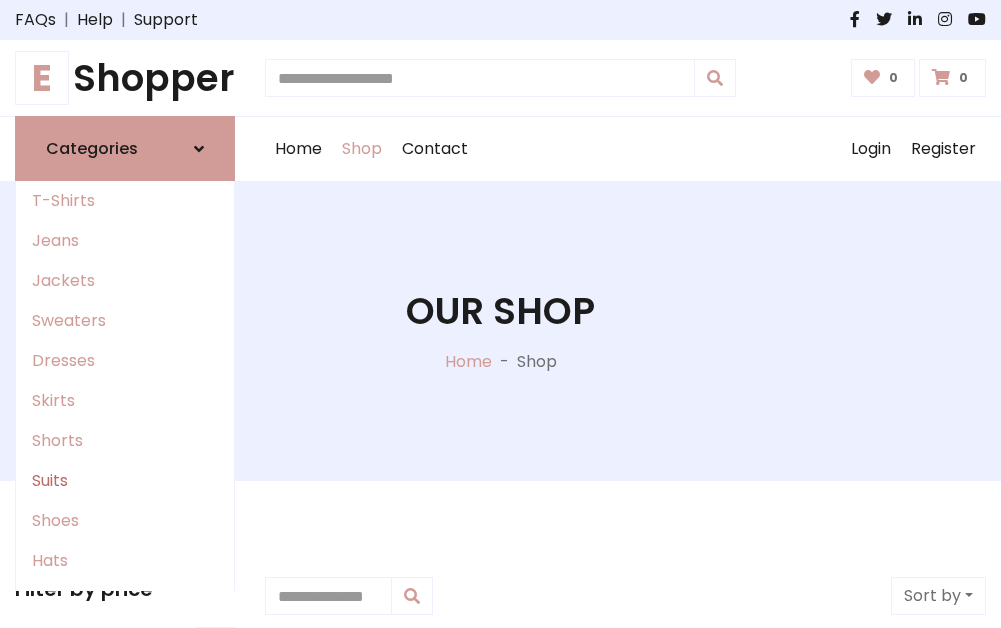click on "Suits" at bounding box center (125, 481) 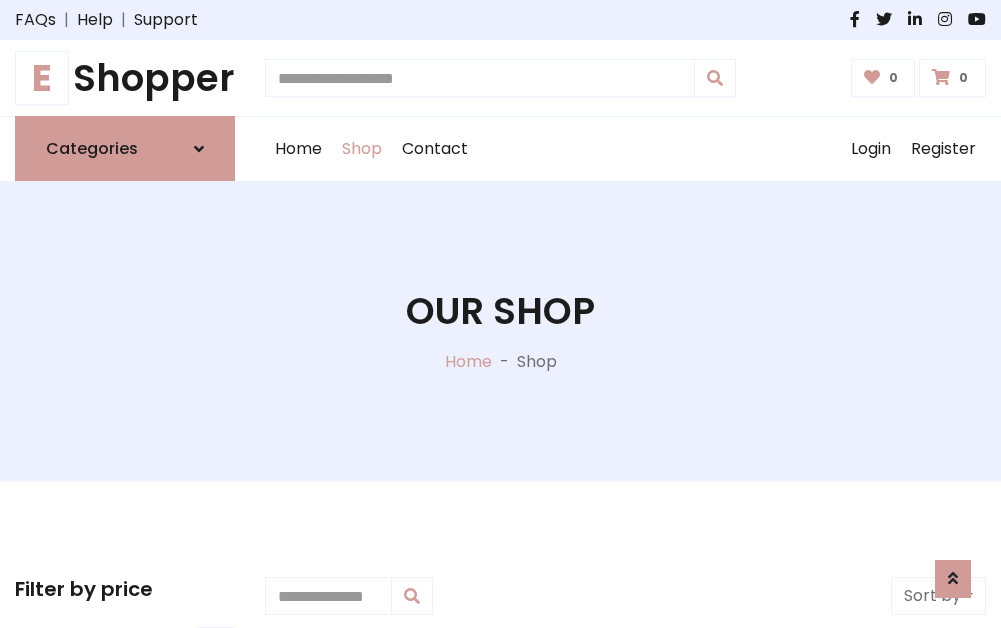 scroll, scrollTop: 1445, scrollLeft: 0, axis: vertical 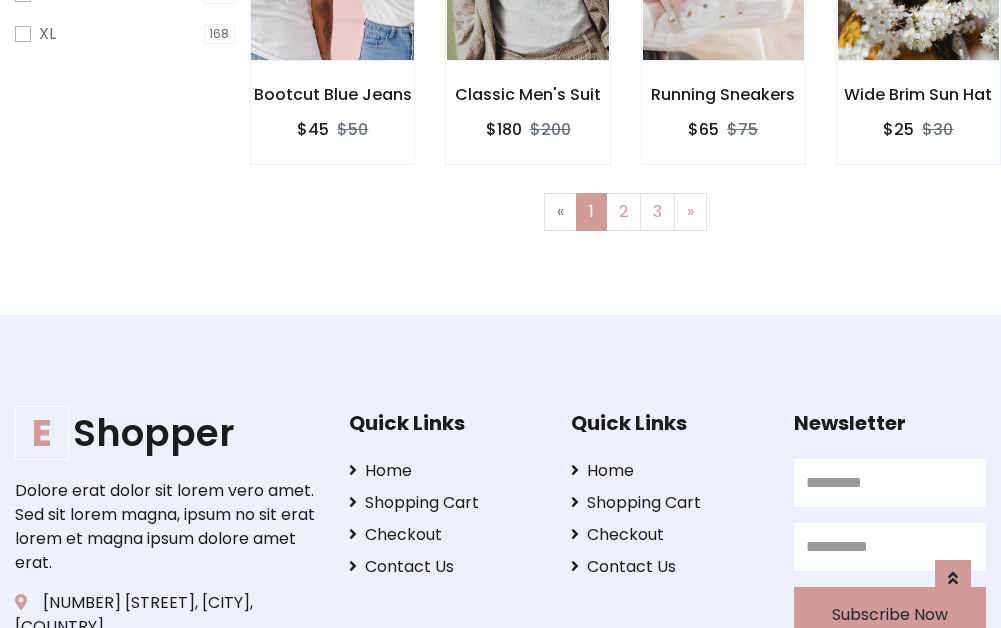 click at bounding box center (332, -39) 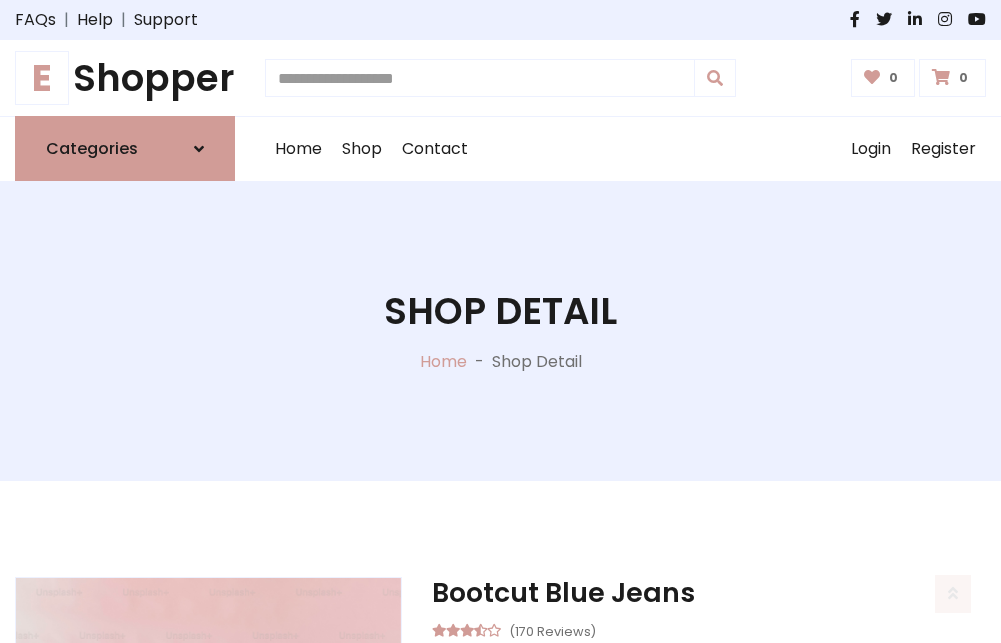 scroll, scrollTop: 1869, scrollLeft: 0, axis: vertical 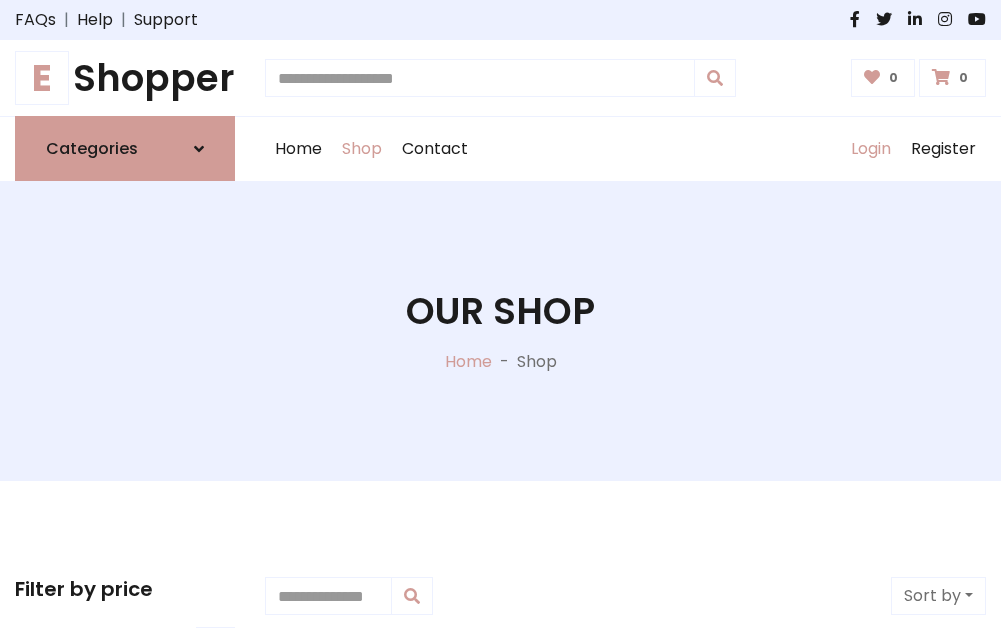 click on "Login" at bounding box center (871, 149) 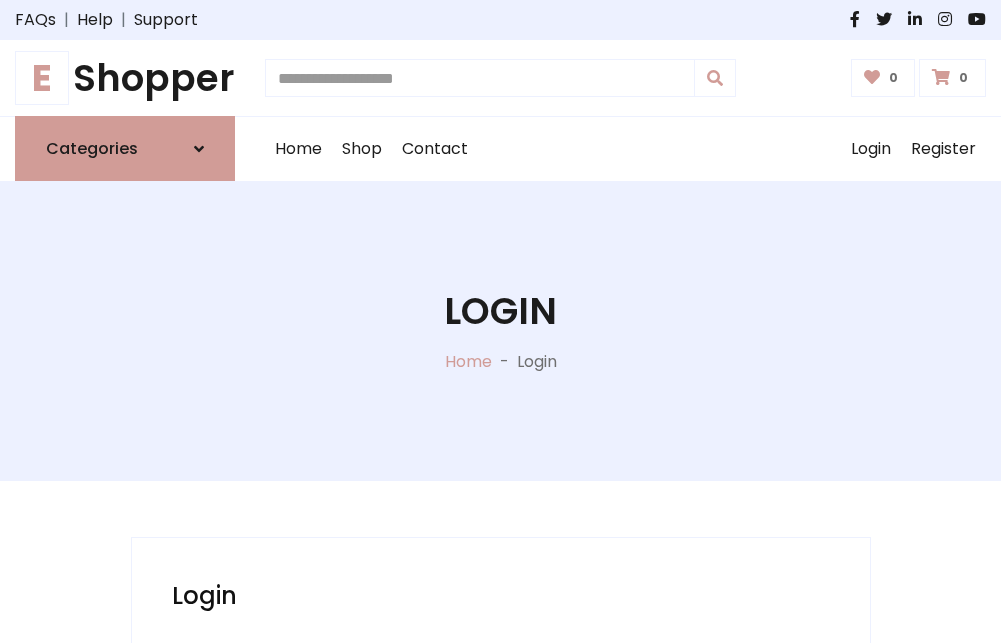 scroll, scrollTop: 0, scrollLeft: 0, axis: both 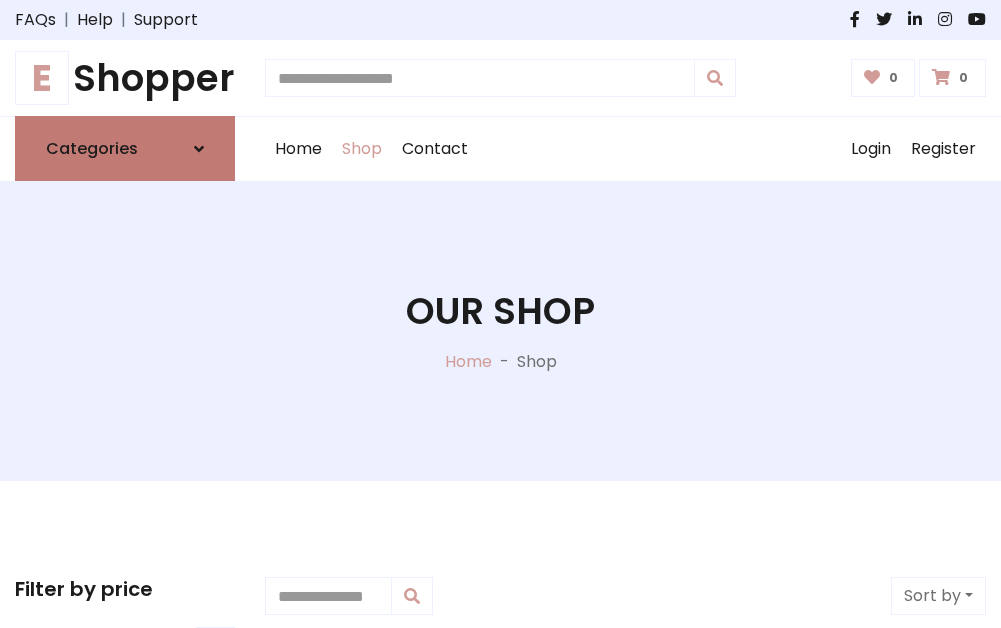 click at bounding box center (199, 149) 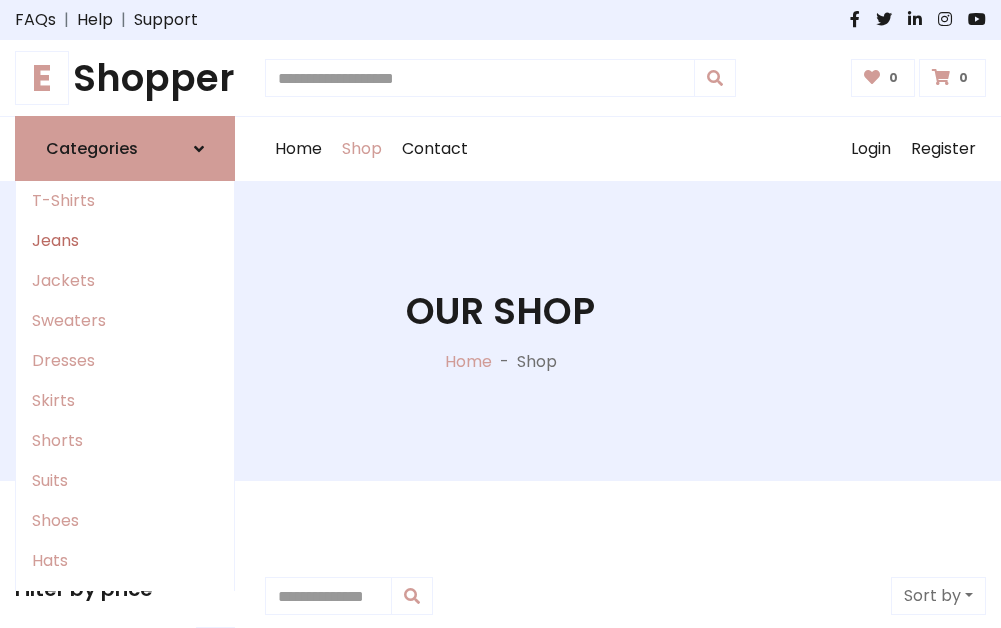 click on "Jeans" at bounding box center [125, 241] 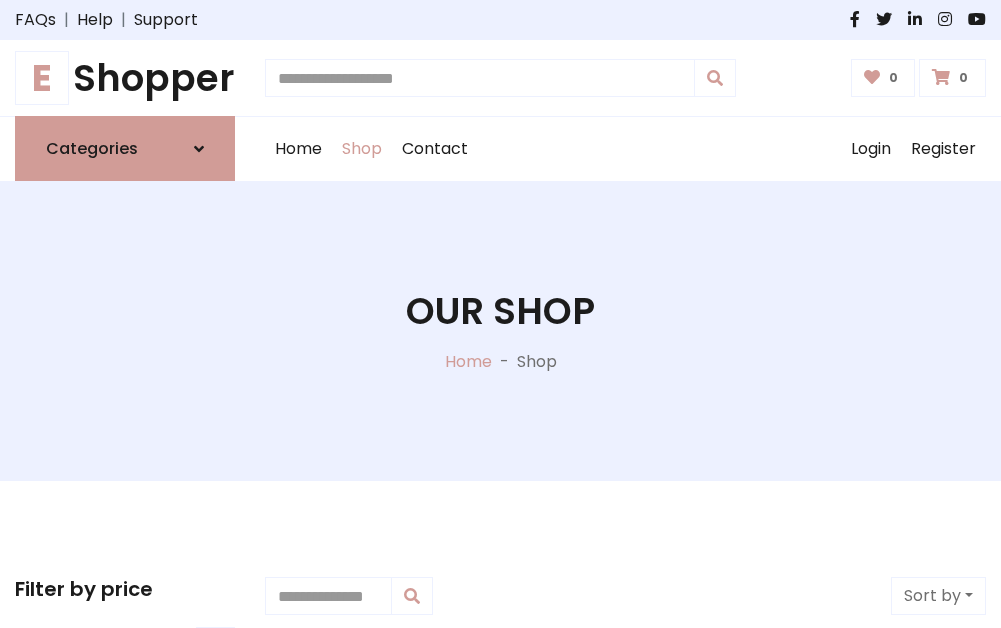 scroll, scrollTop: 0, scrollLeft: 0, axis: both 